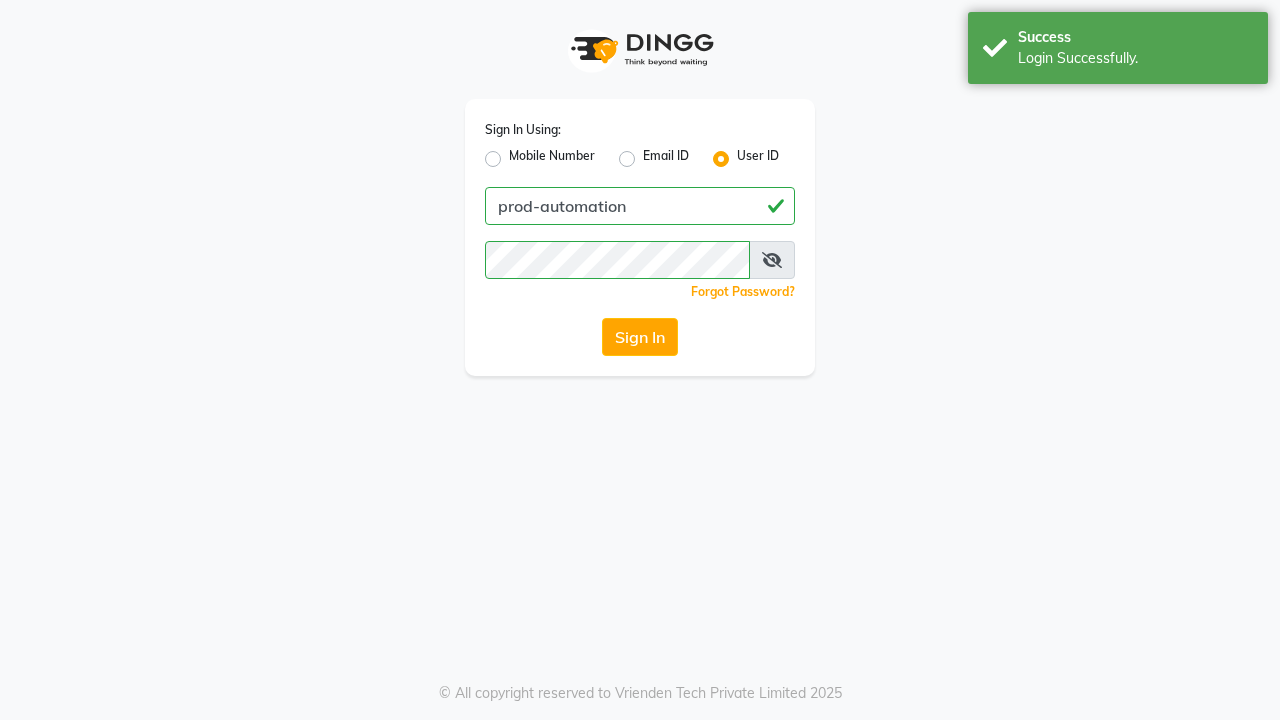scroll, scrollTop: 0, scrollLeft: 0, axis: both 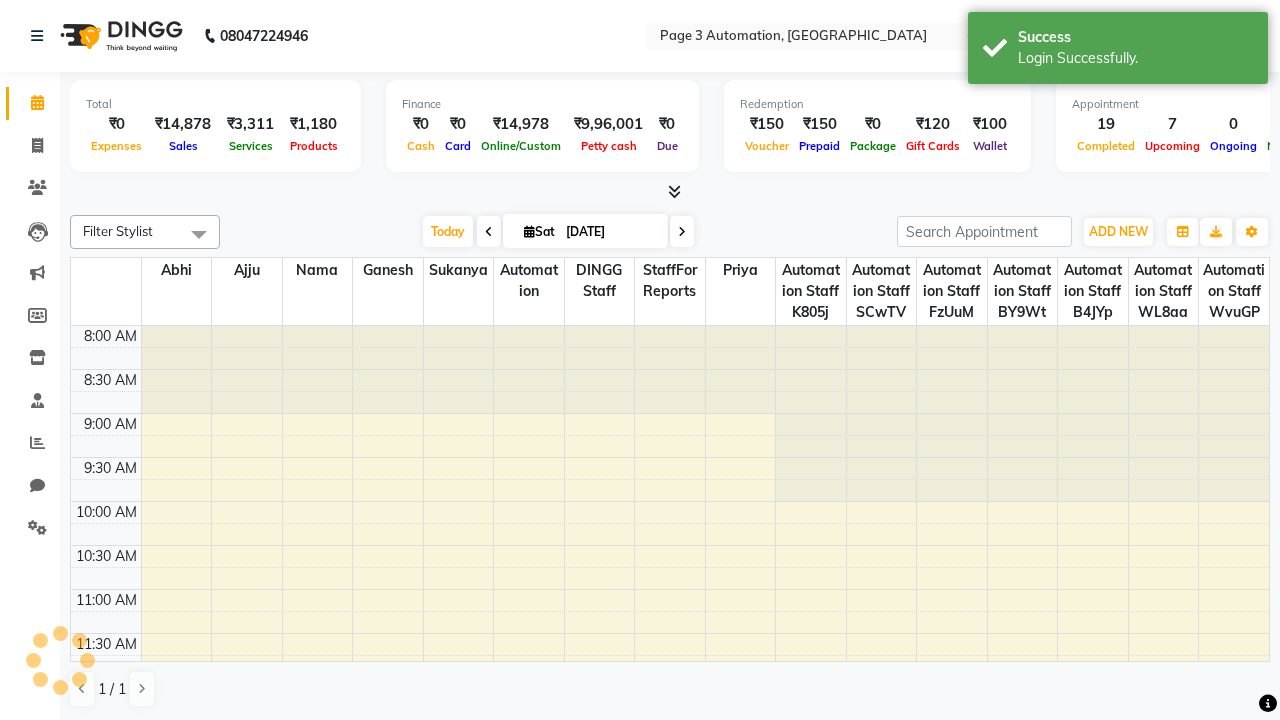 select on "en" 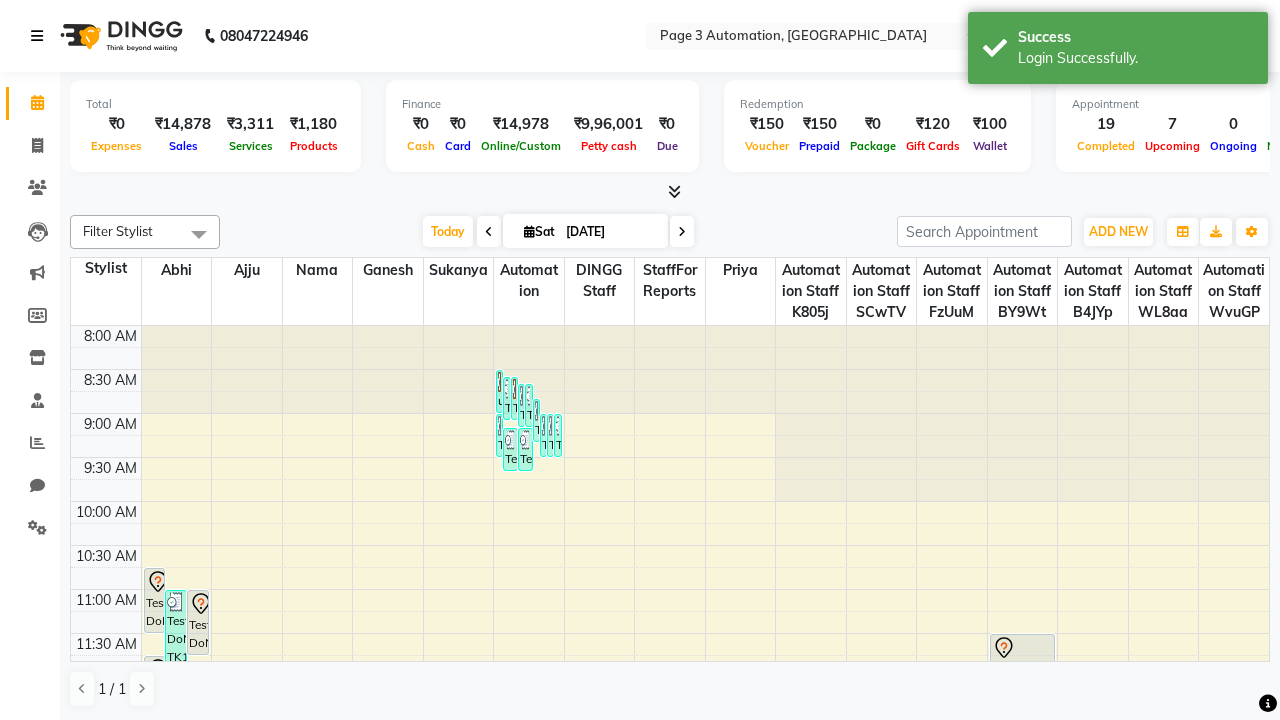 click at bounding box center [37, 36] 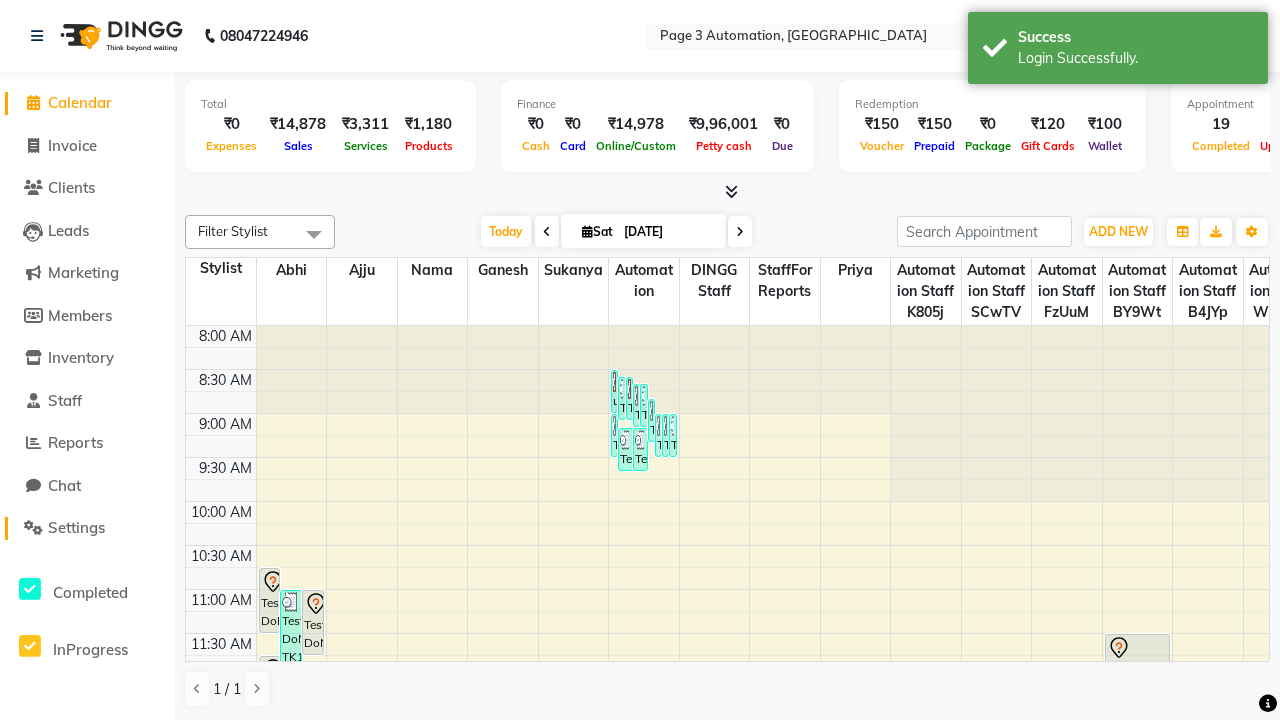 click on "Settings" 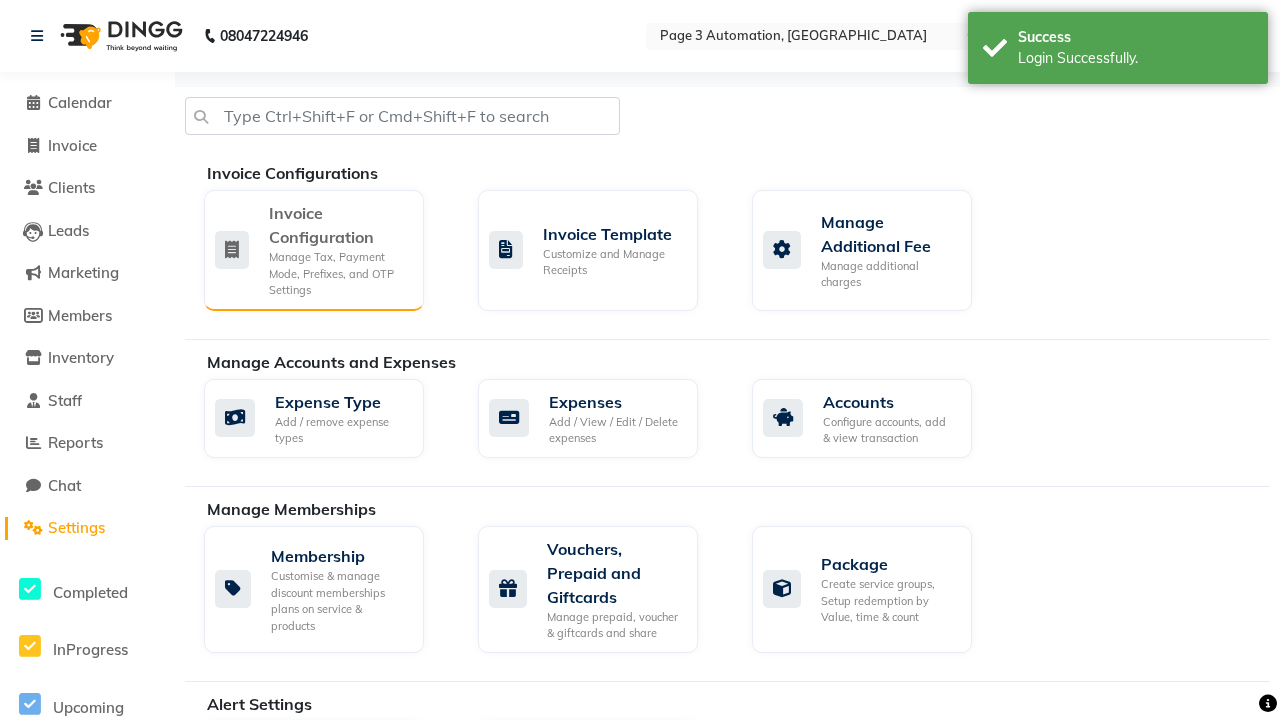 click on "Manage Tax, Payment Mode, Prefixes, and OTP Settings" 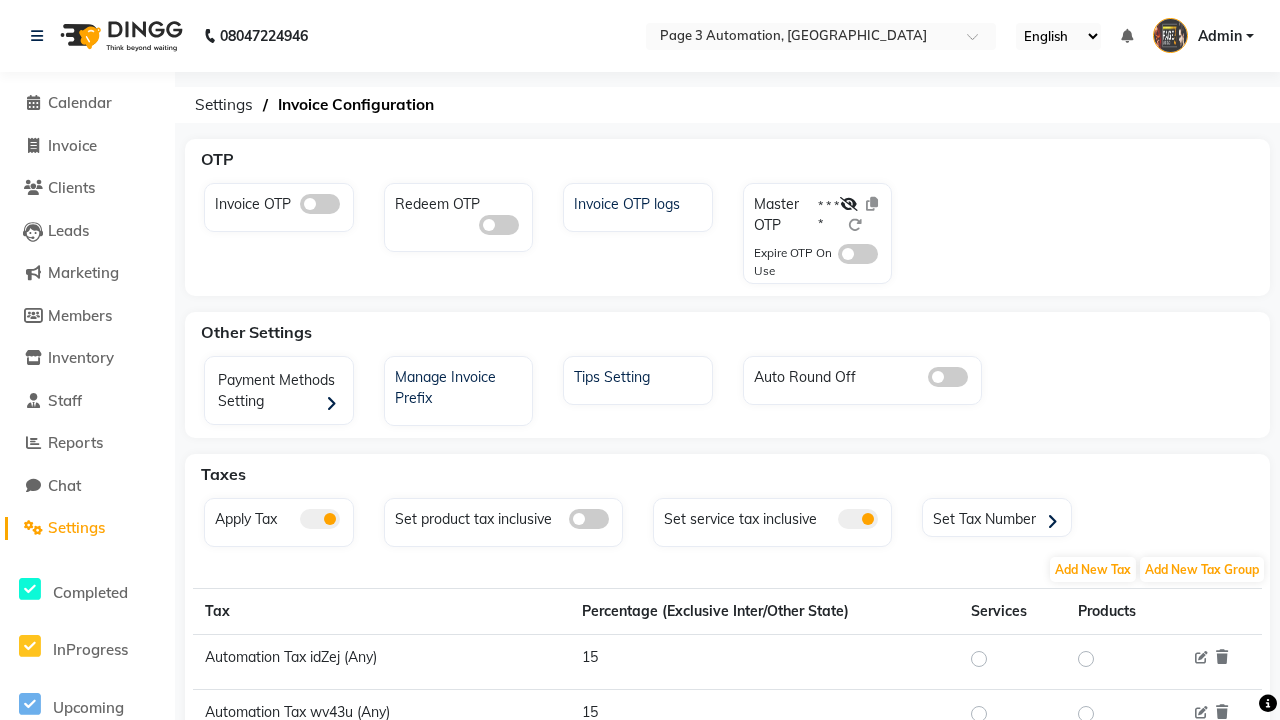 click 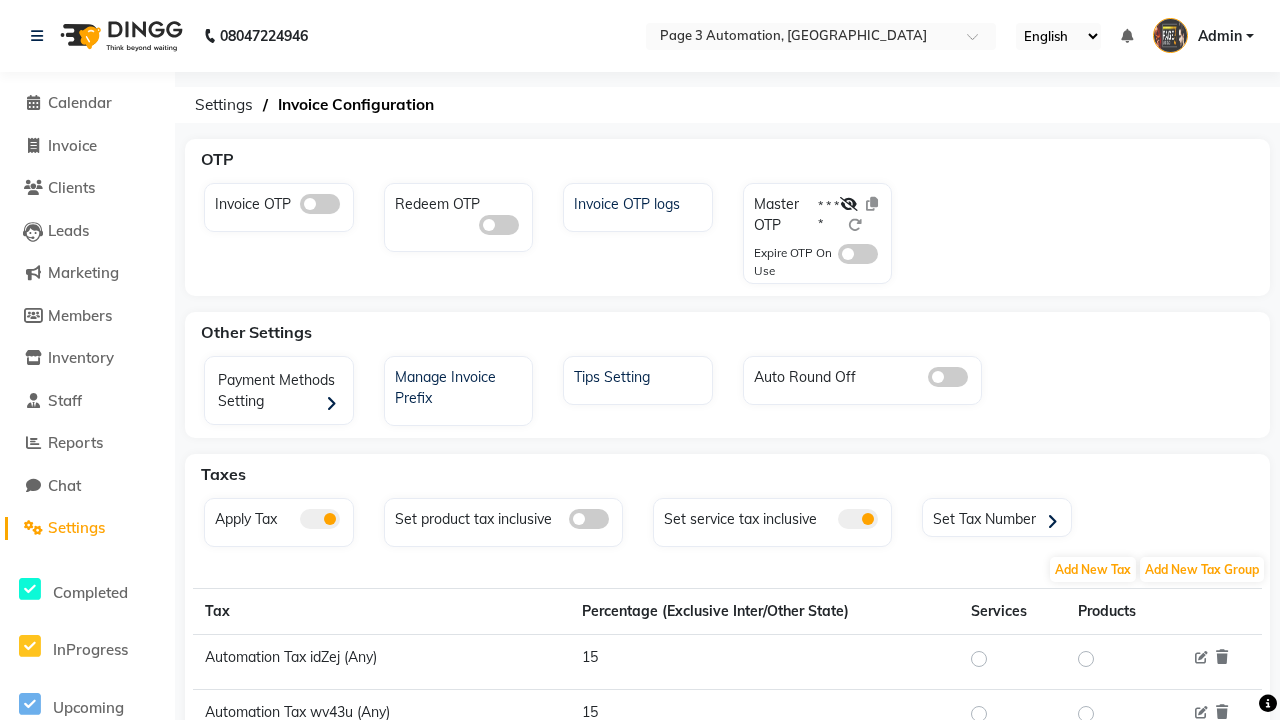 click 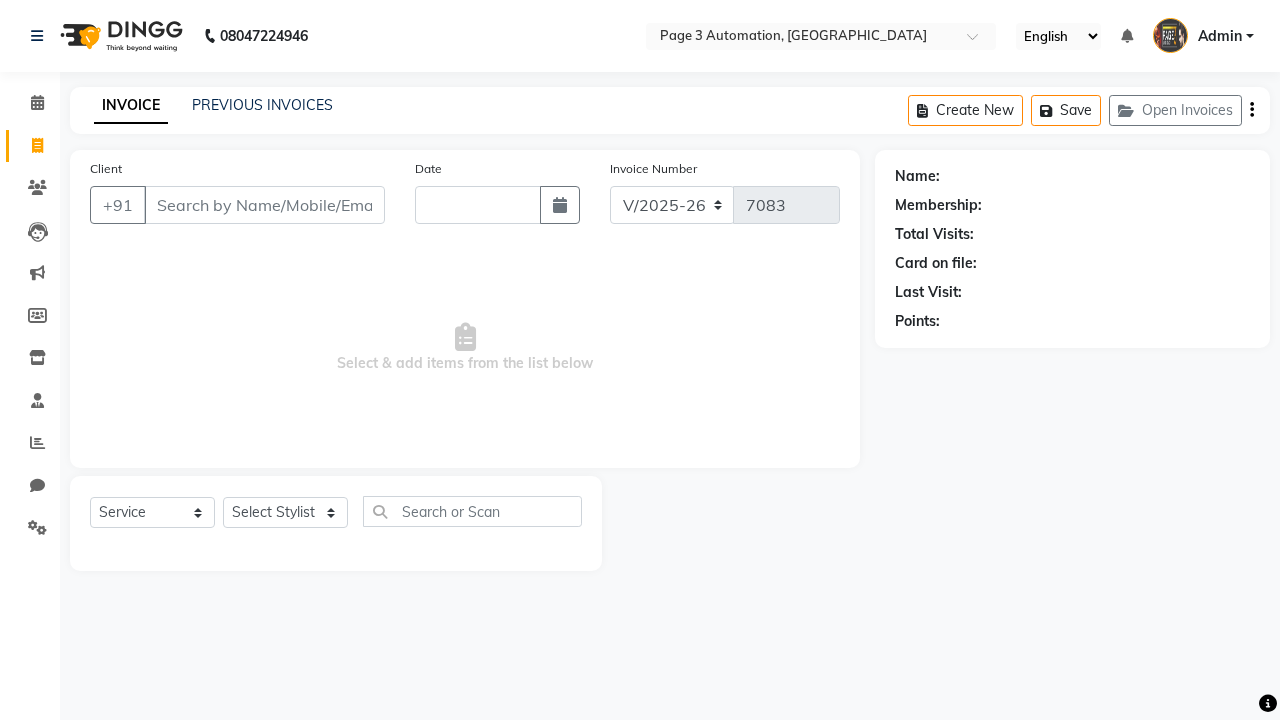 select on "2774" 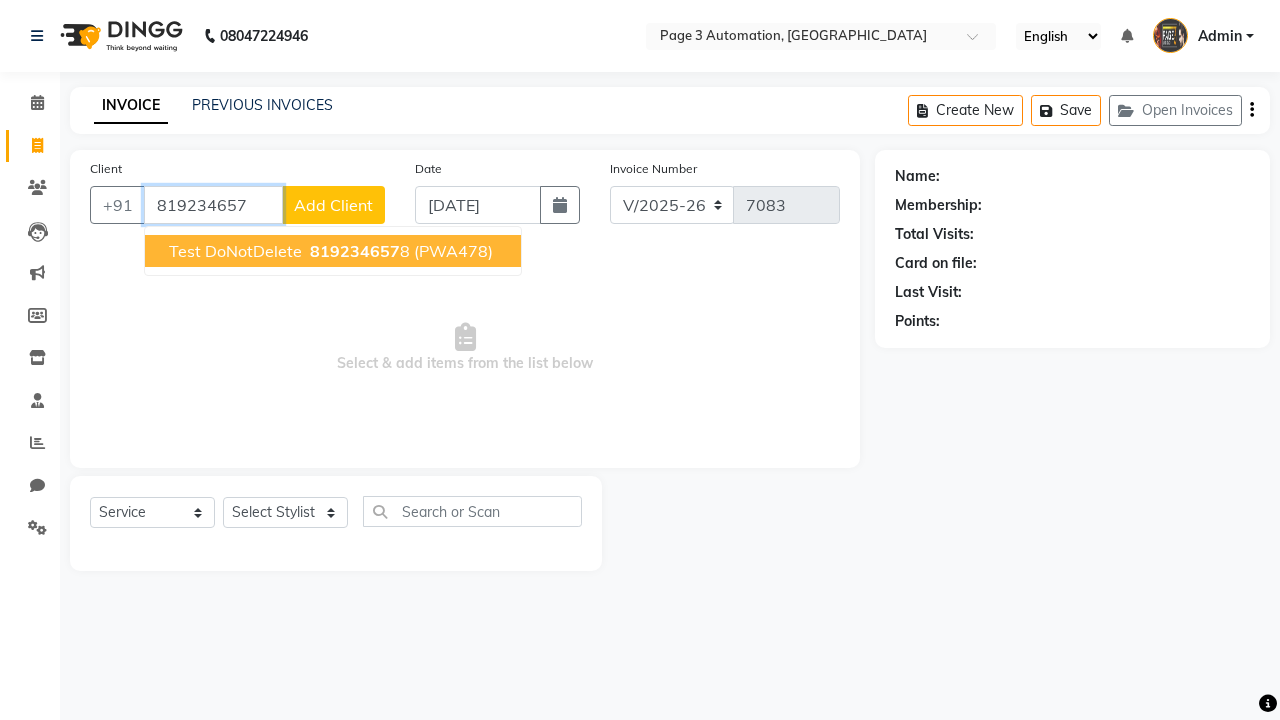 click on "819234657" at bounding box center (355, 251) 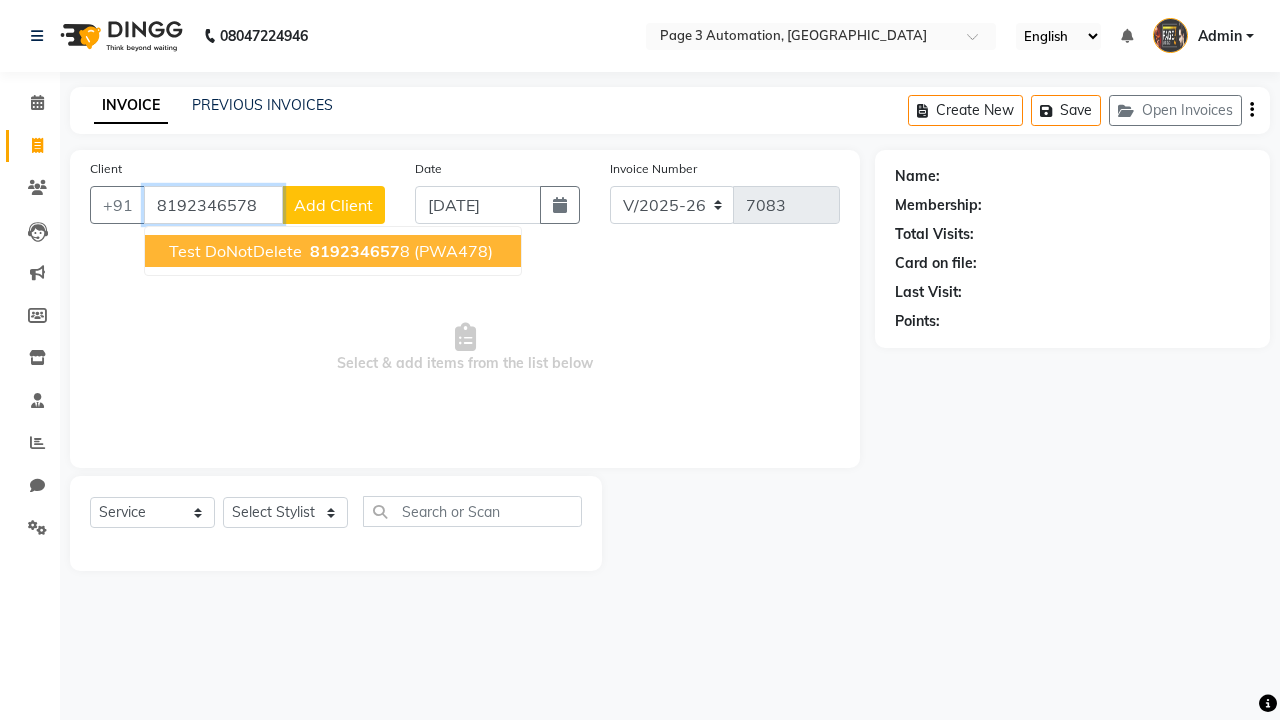 type on "8192346578" 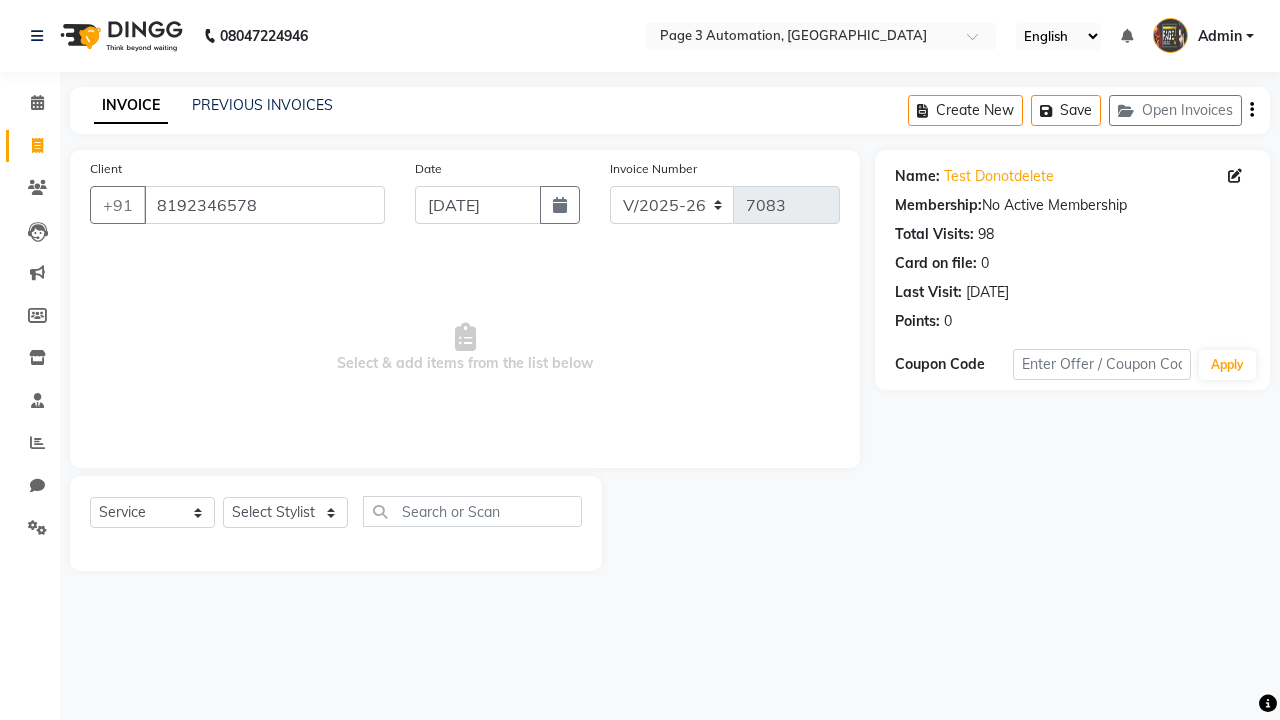 select on "71572" 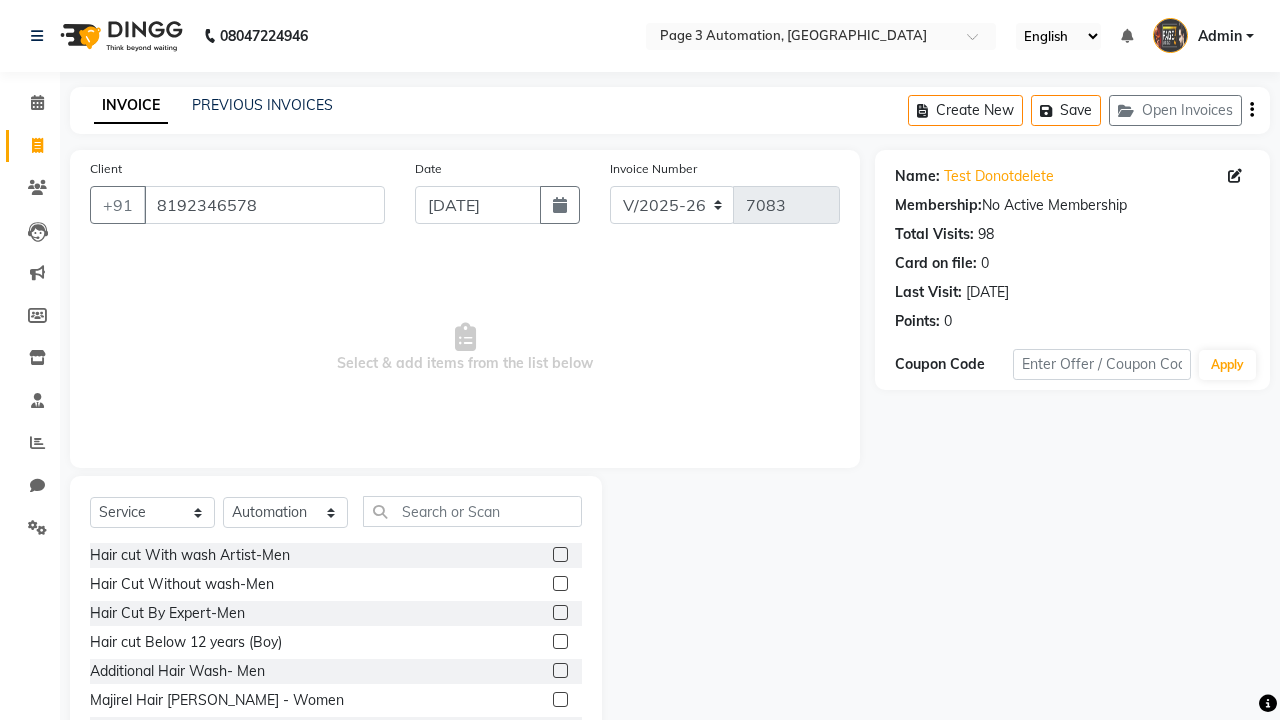 click 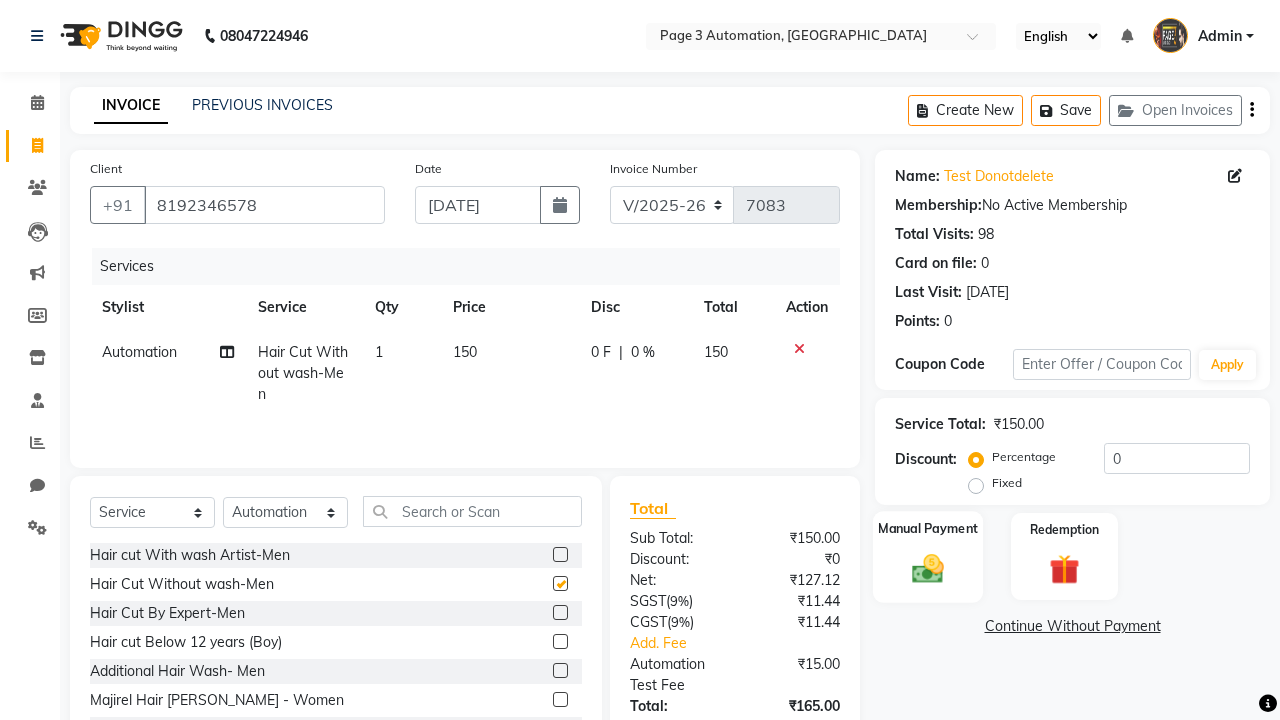 click 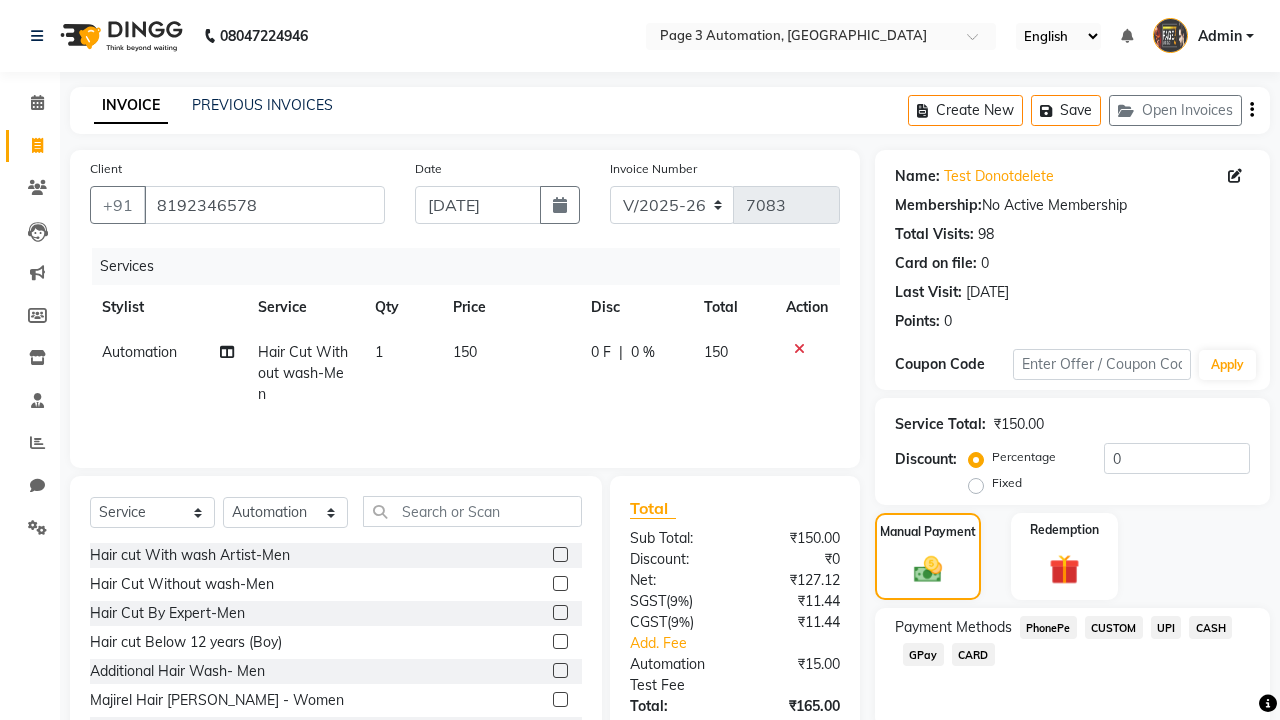 click on "PhonePe" 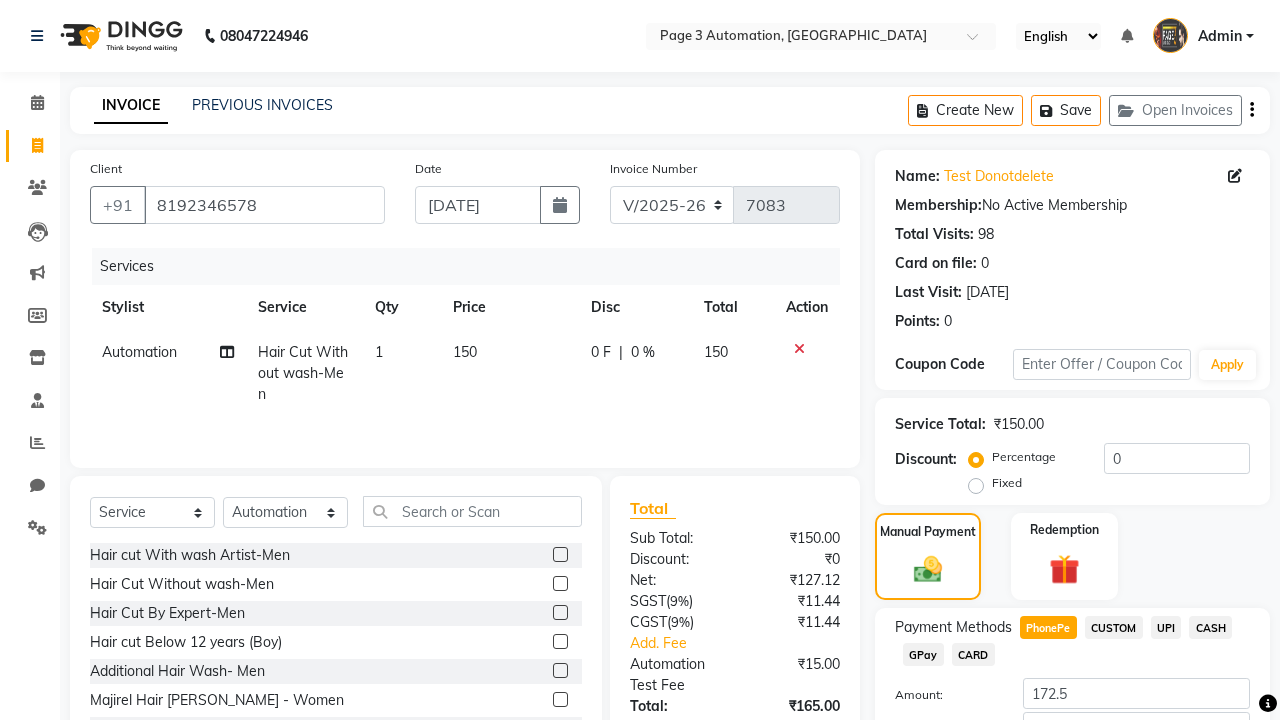 scroll, scrollTop: 164, scrollLeft: 0, axis: vertical 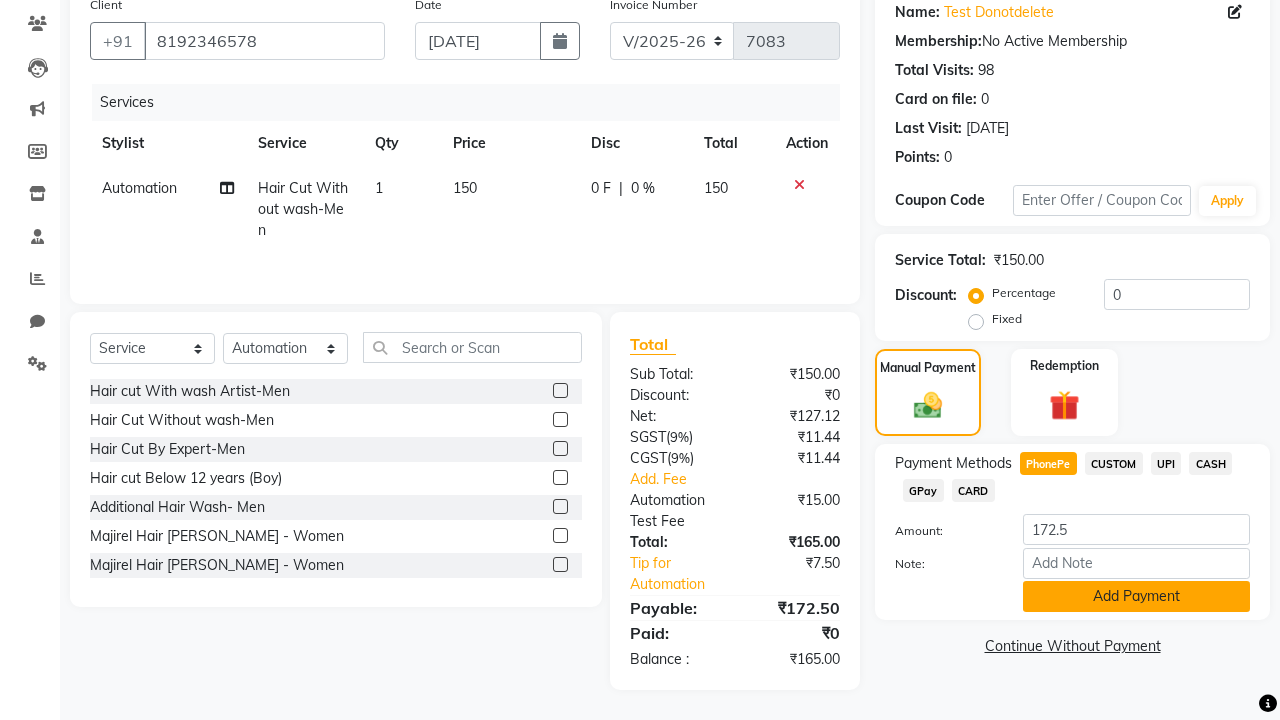 click on "Add Payment" 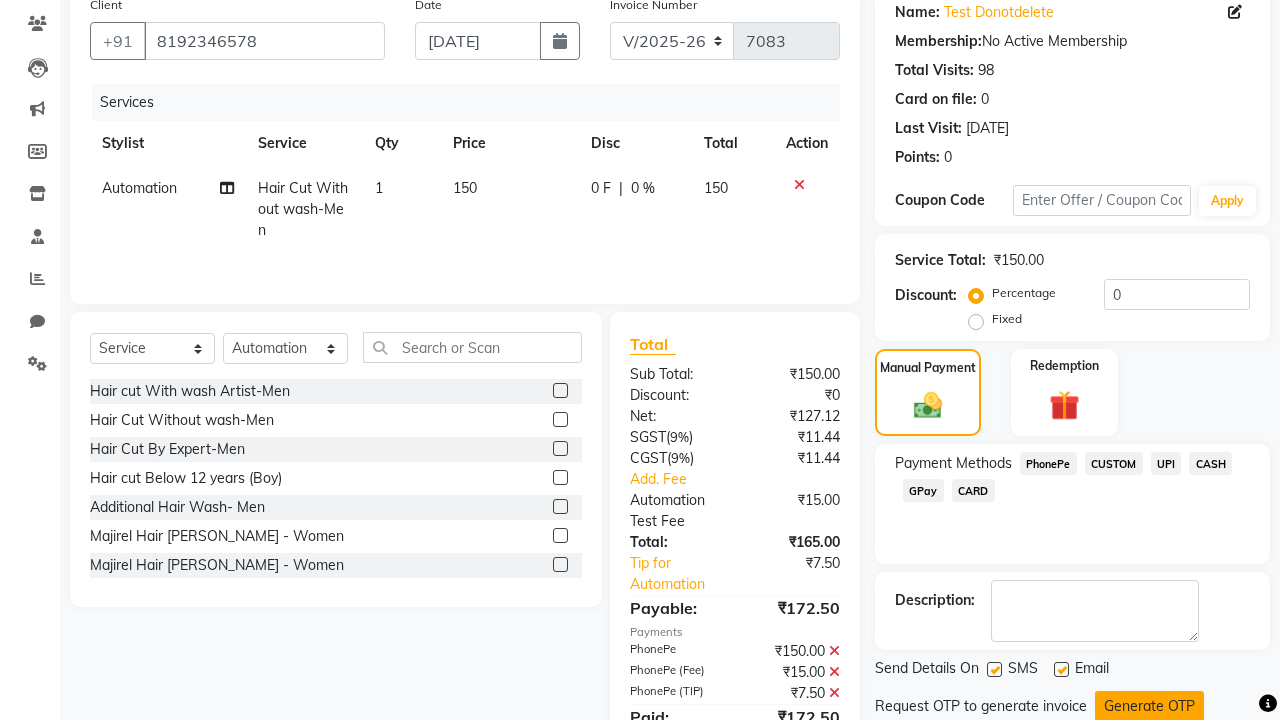 click on "Generate OTP" 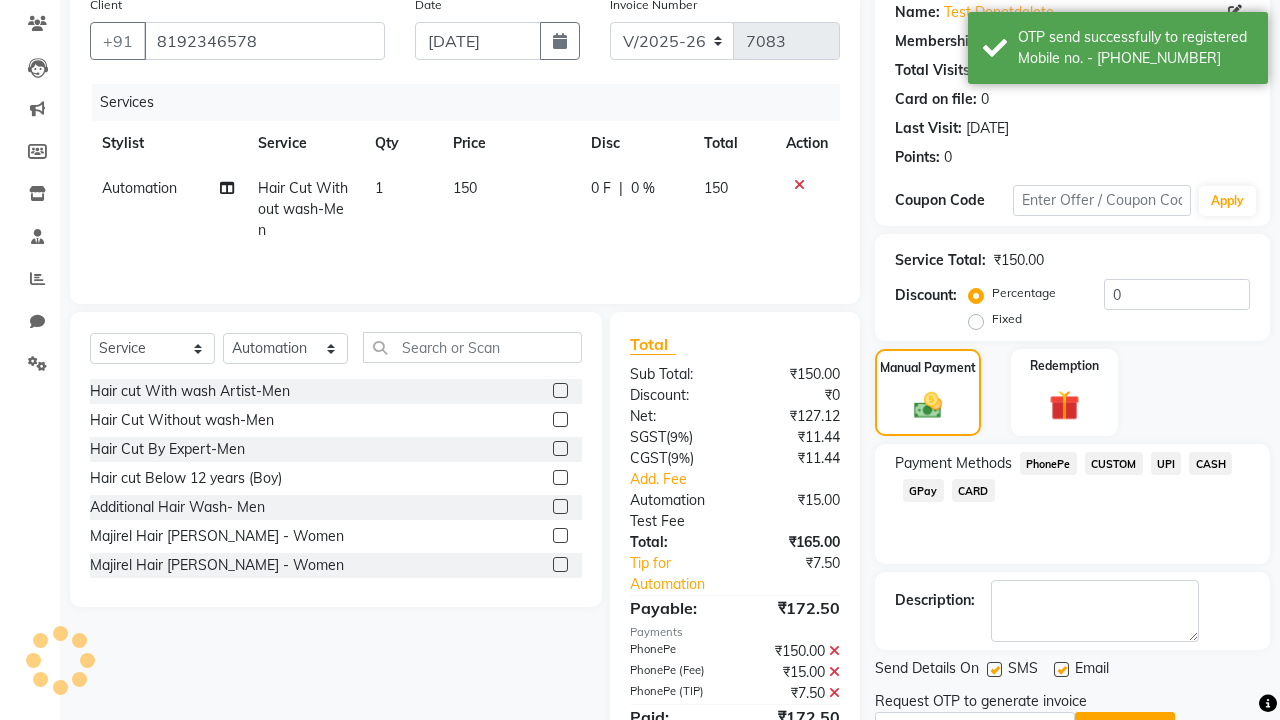 scroll, scrollTop: 166, scrollLeft: 0, axis: vertical 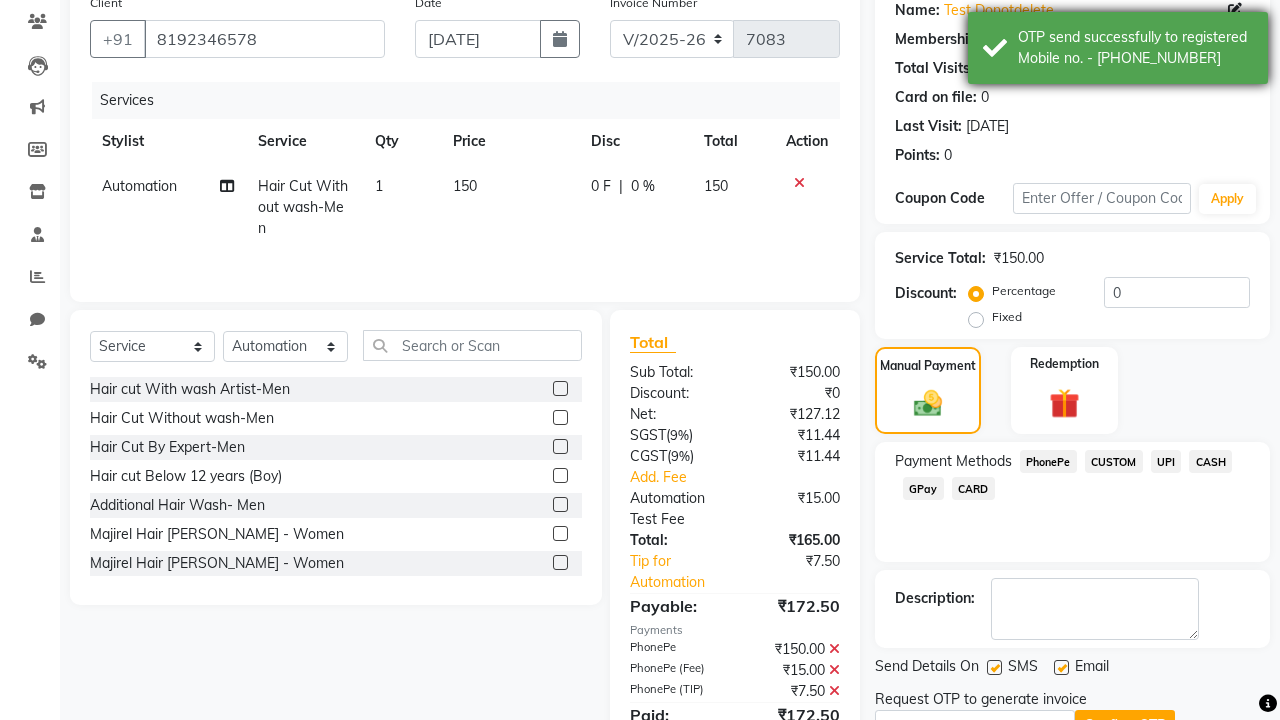 click on "OTP send successfully to registered  Mobile no. - [PHONE_NUMBER]" at bounding box center (1135, 48) 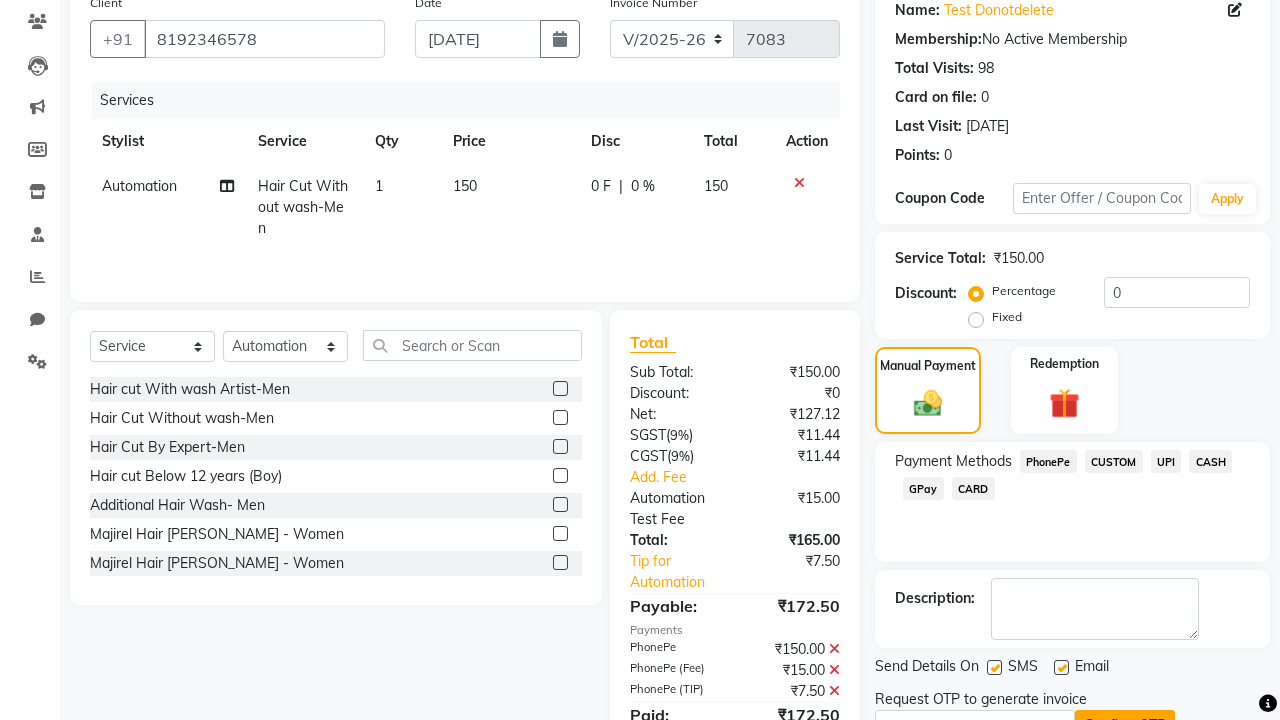 click on "Confirm OTP" 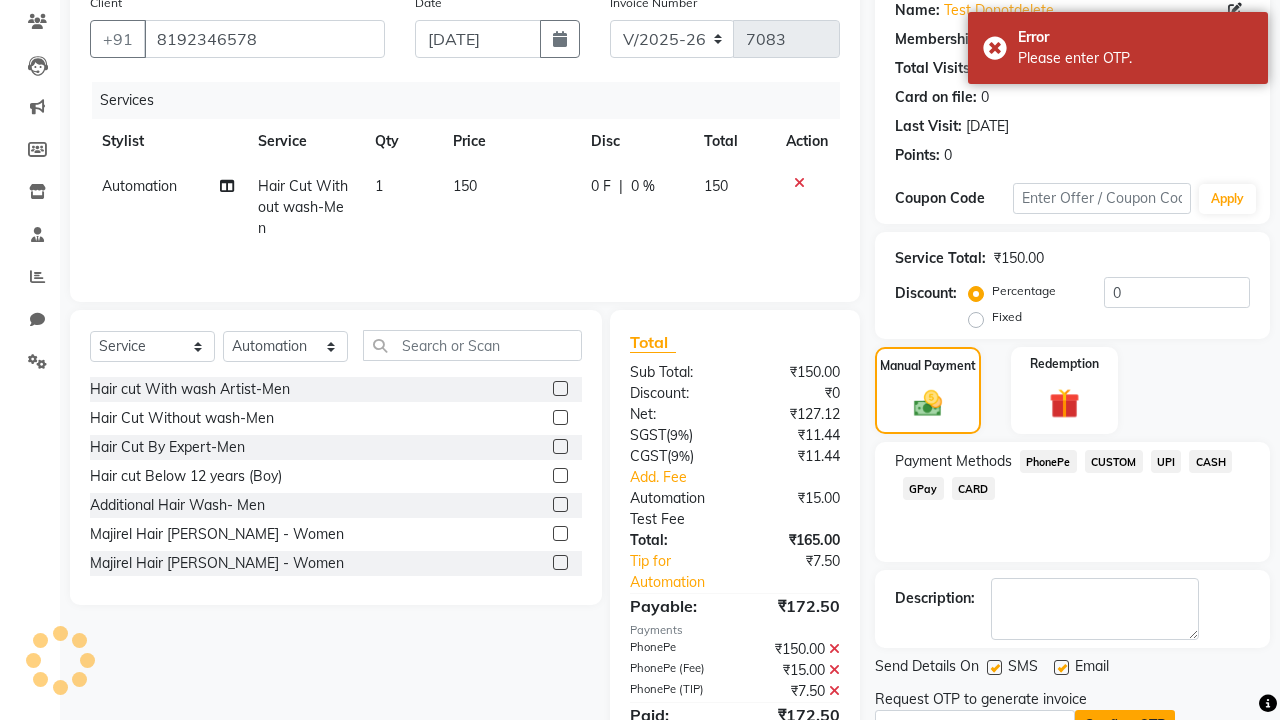 scroll, scrollTop: 187, scrollLeft: 0, axis: vertical 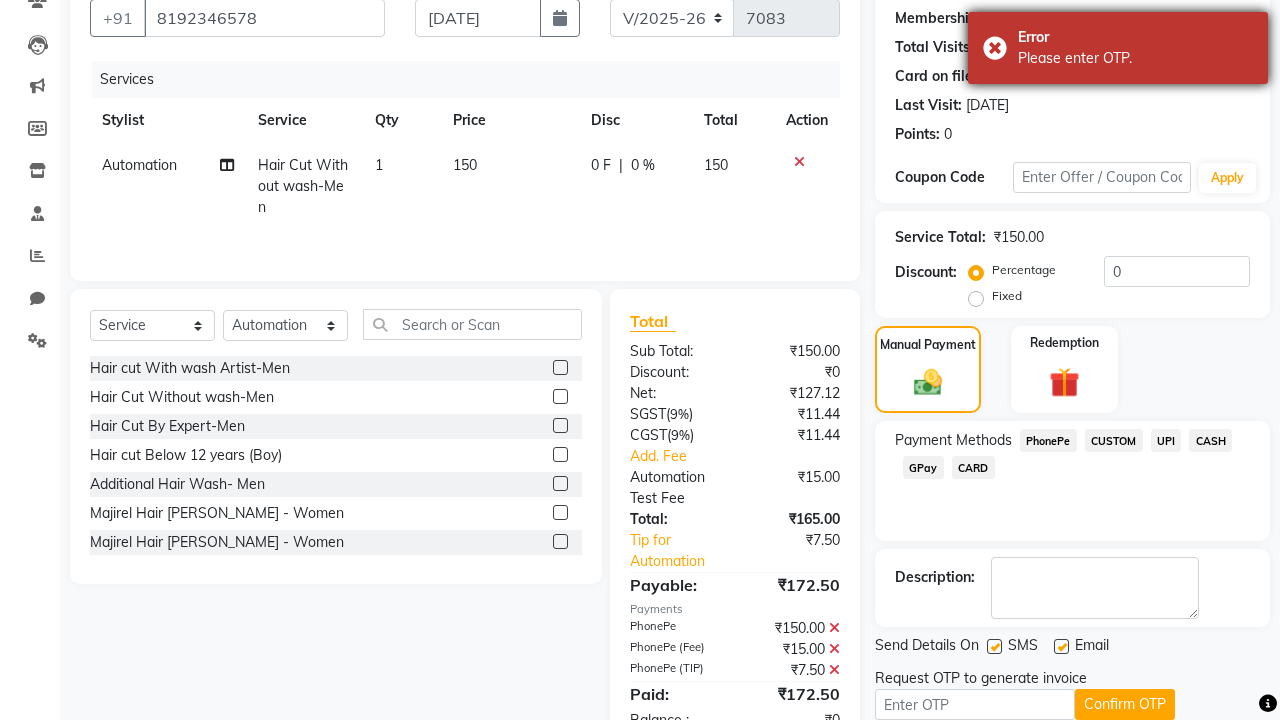 click on "Please enter OTP." at bounding box center [1135, 58] 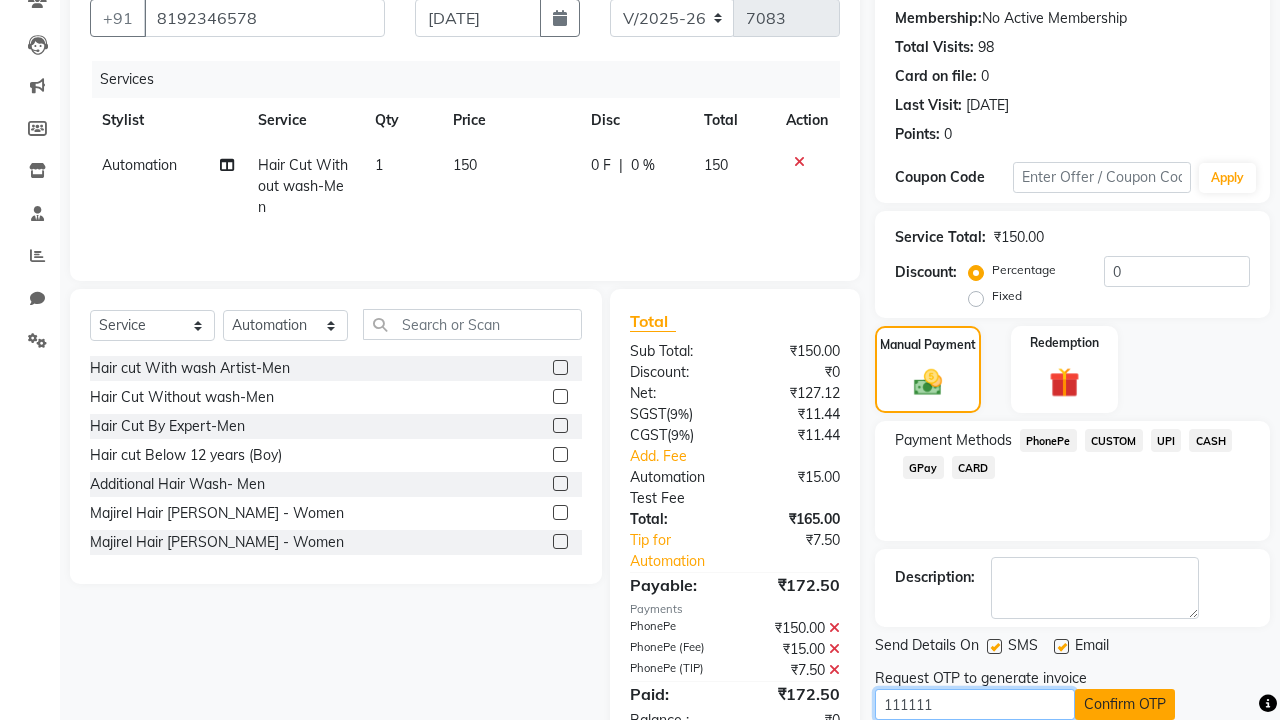 type on "111111" 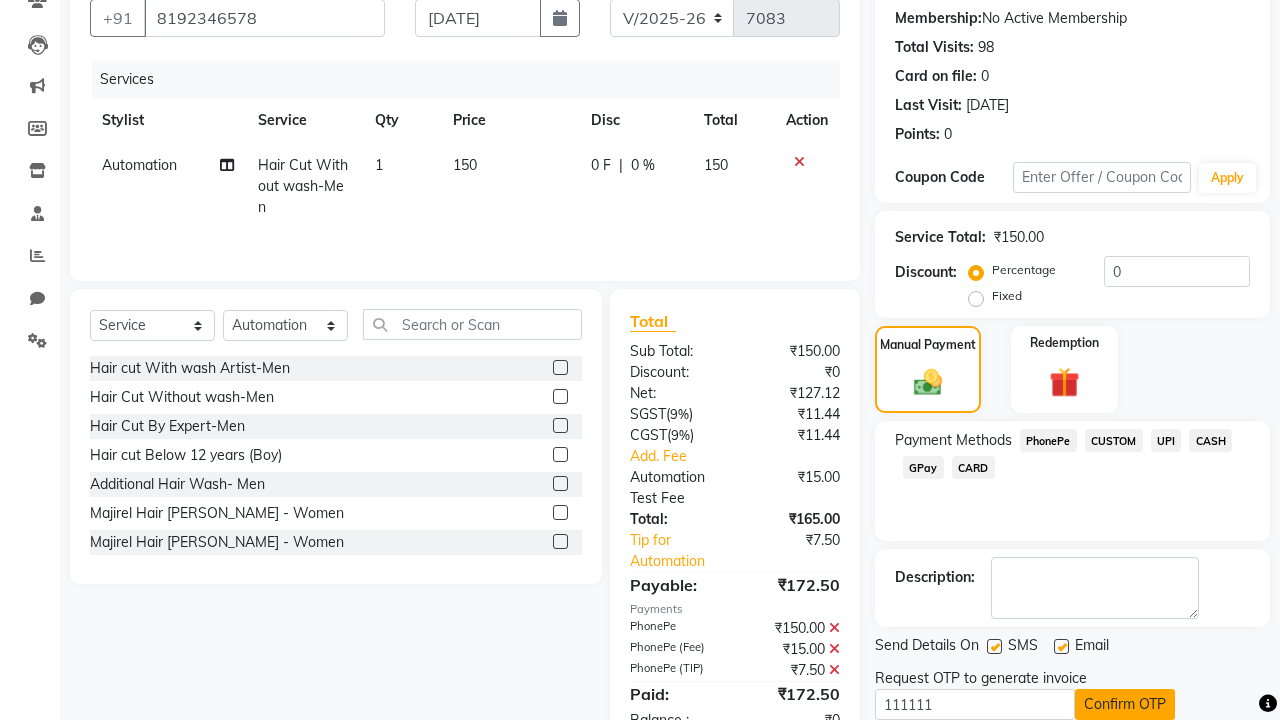 click on "Confirm OTP" 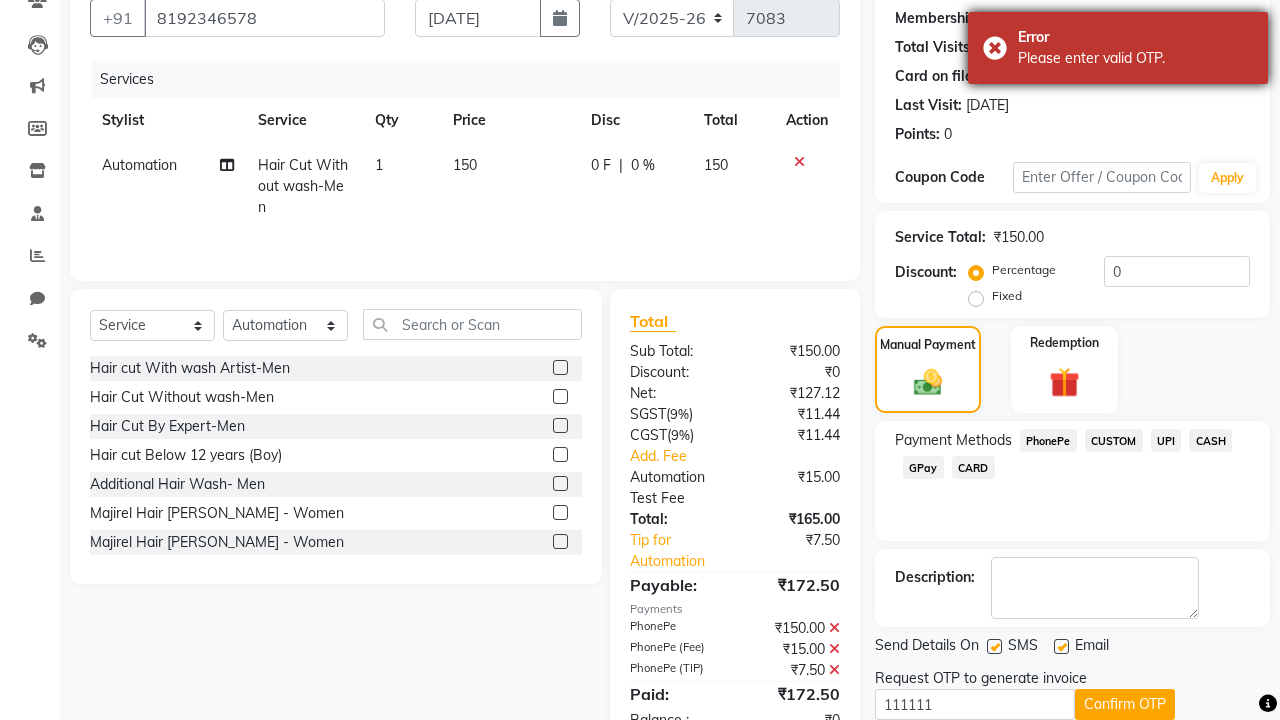 click on "Please enter valid OTP." at bounding box center [1135, 58] 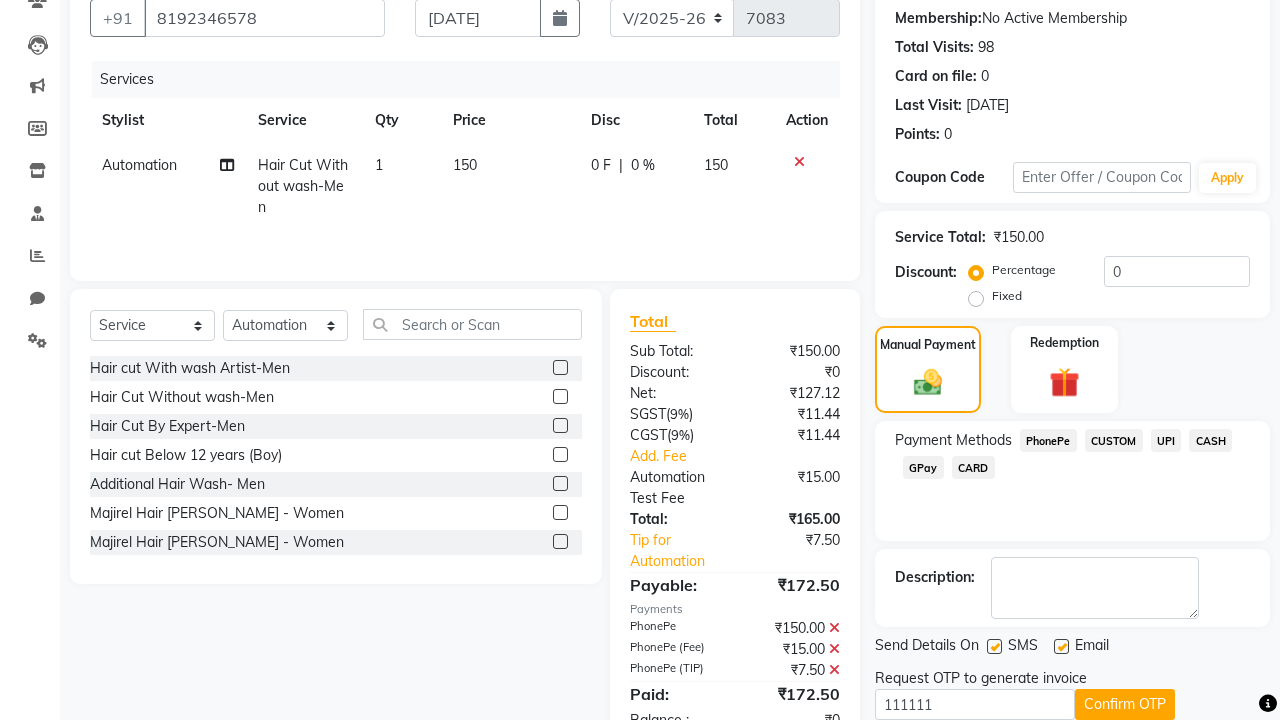 click at bounding box center [37, -151] 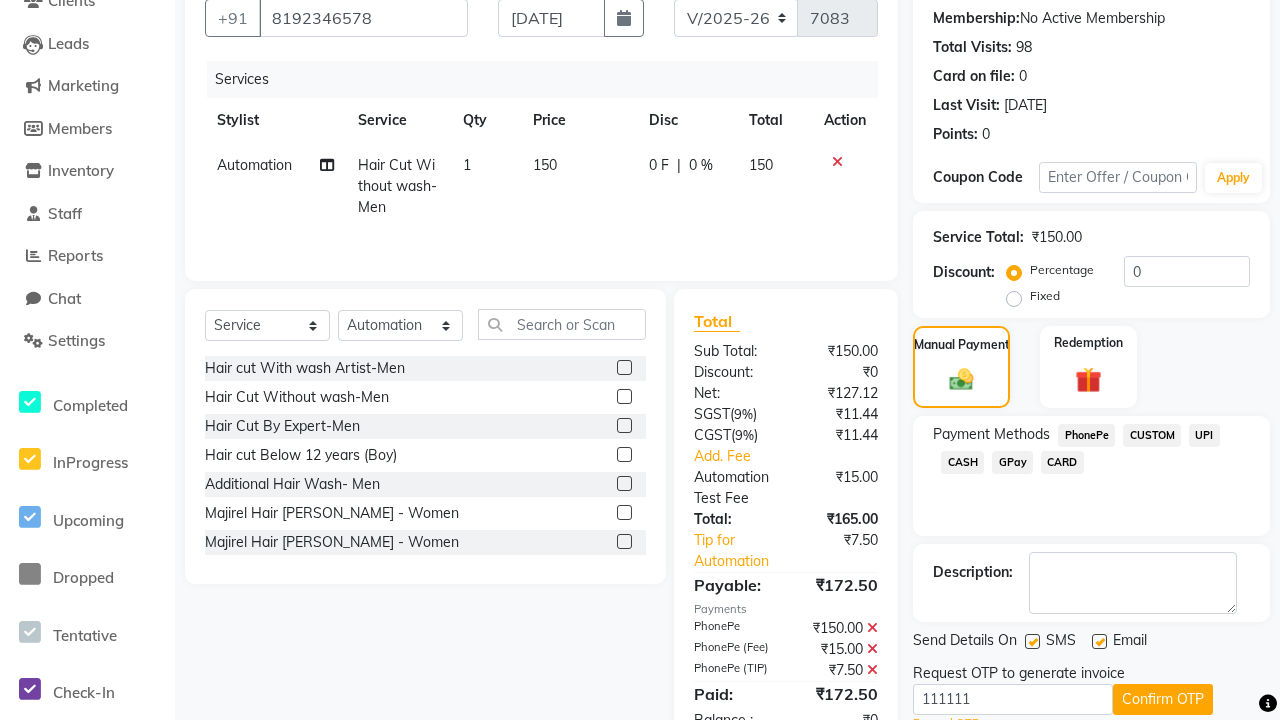 scroll, scrollTop: 0, scrollLeft: 0, axis: both 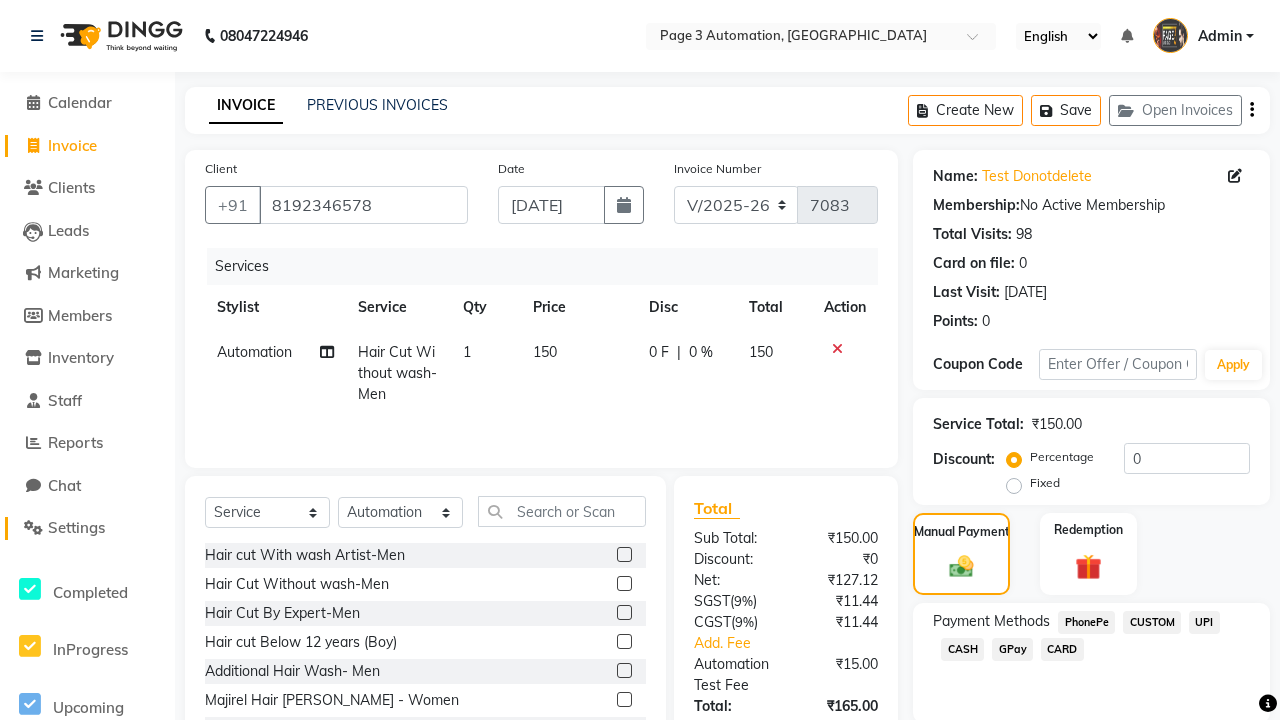 click on "Settings" 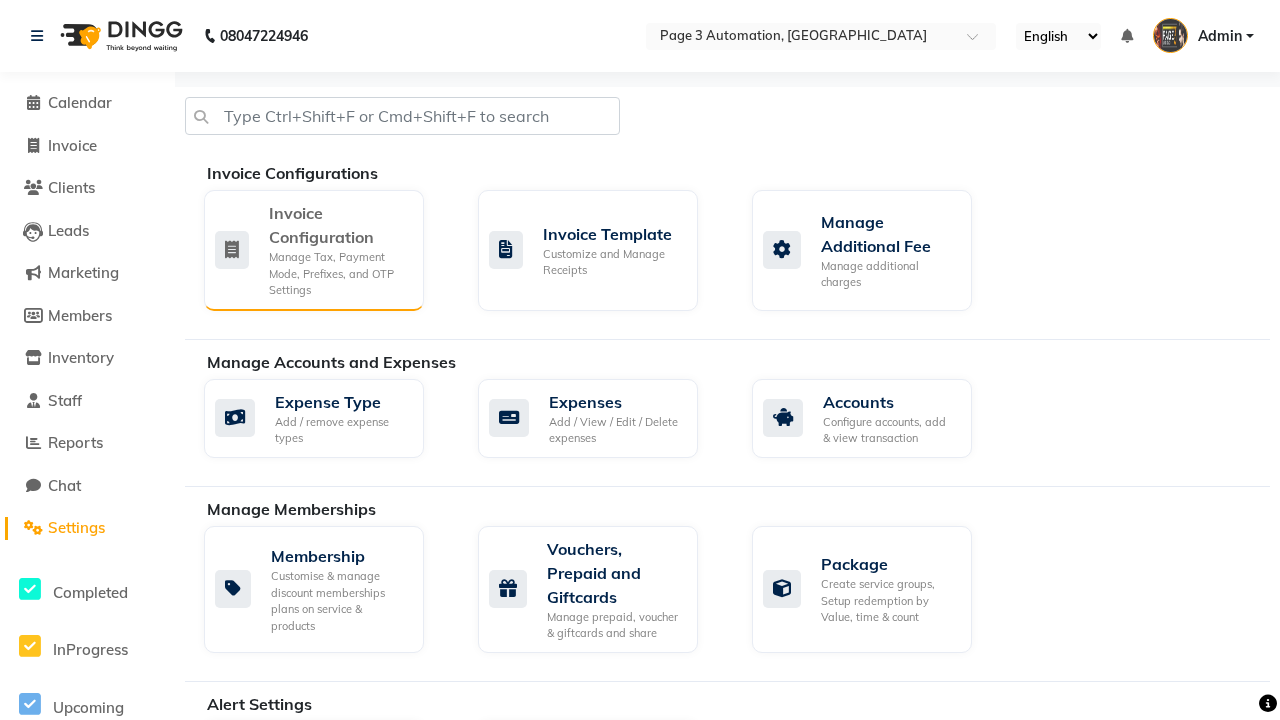 click on "Manage Tax, Payment Mode, Prefixes, and OTP Settings" 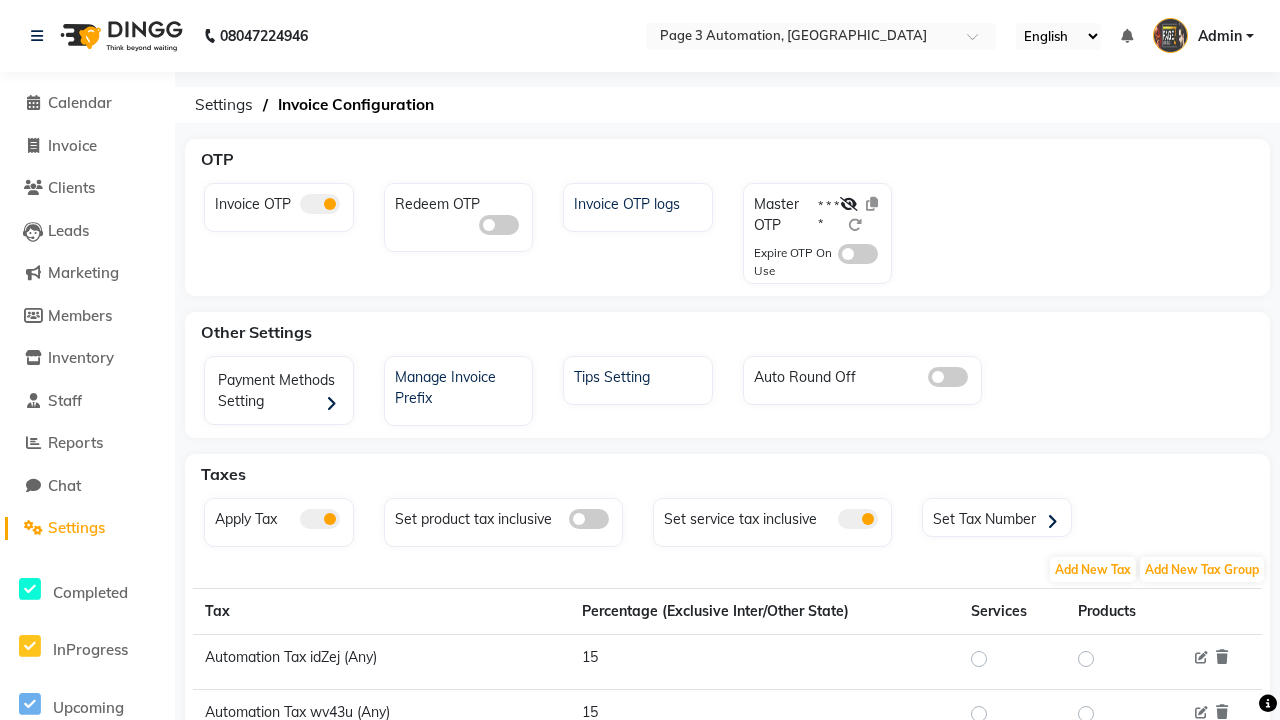 click 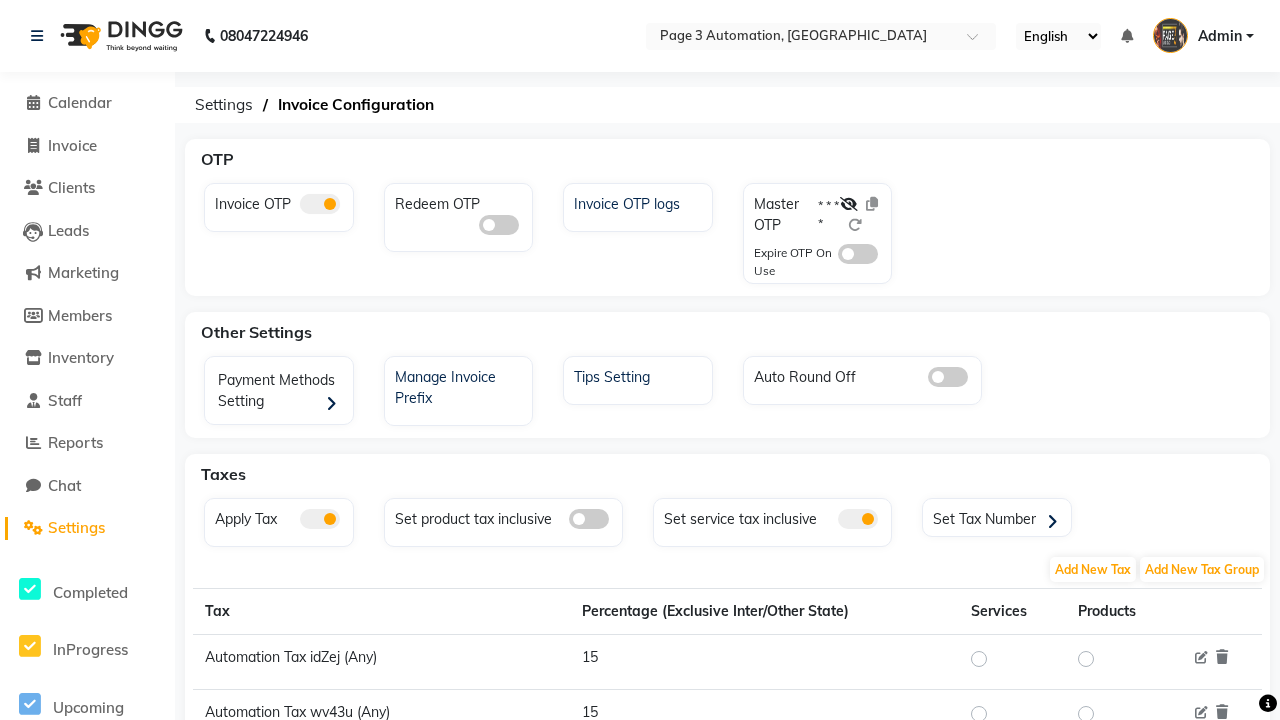 click 